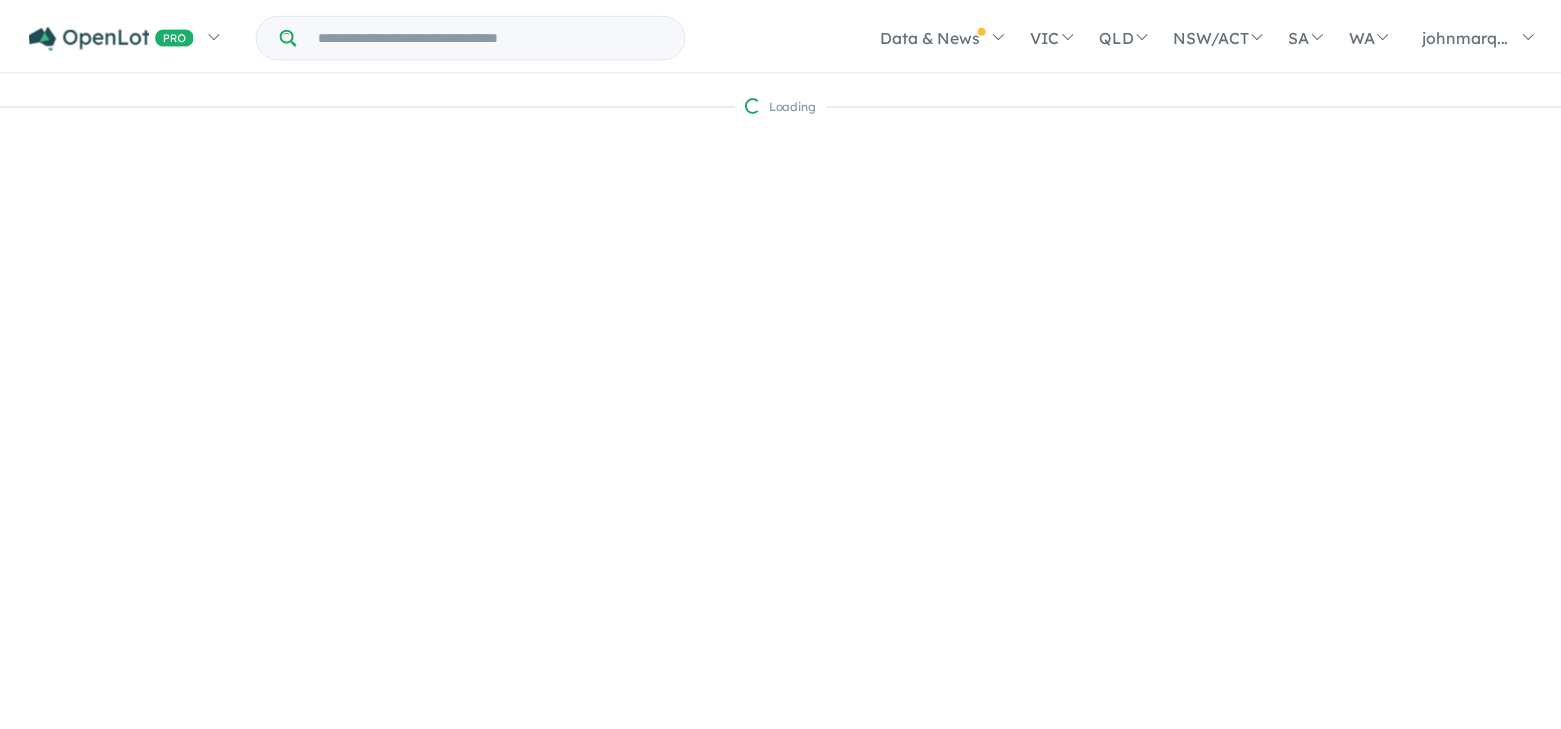 scroll, scrollTop: 0, scrollLeft: 0, axis: both 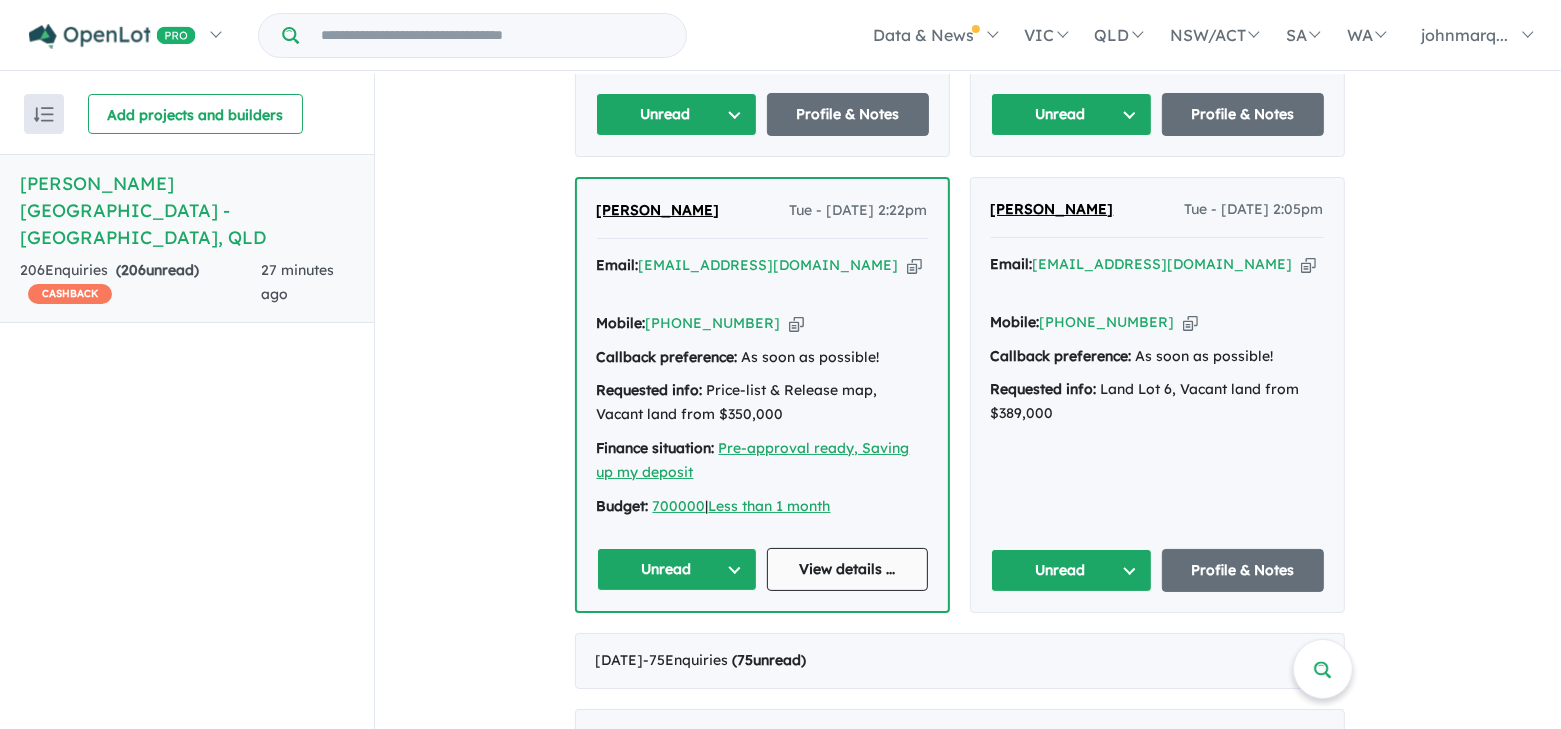 click on "View details ..." at bounding box center (847, 569) 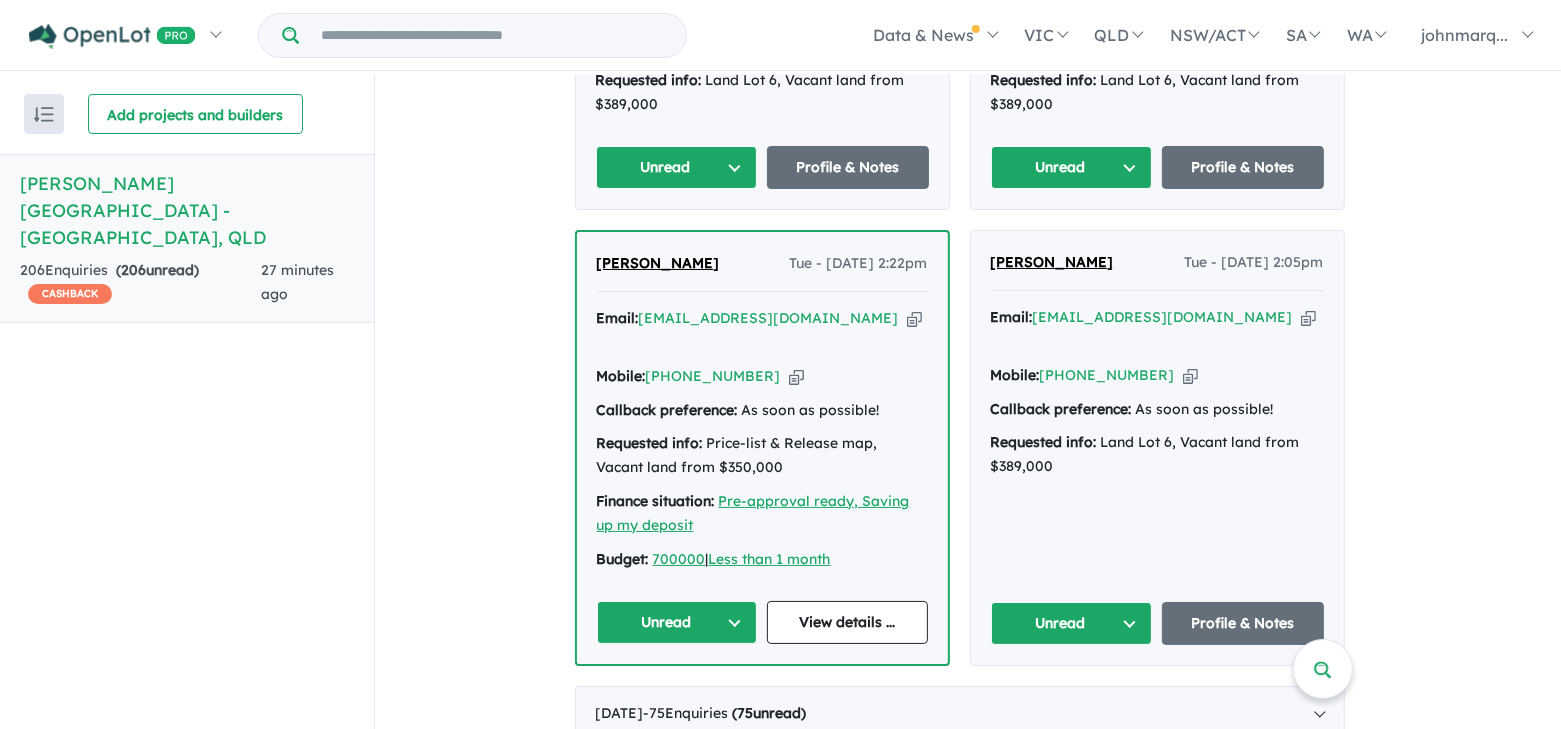 scroll, scrollTop: 2700, scrollLeft: 0, axis: vertical 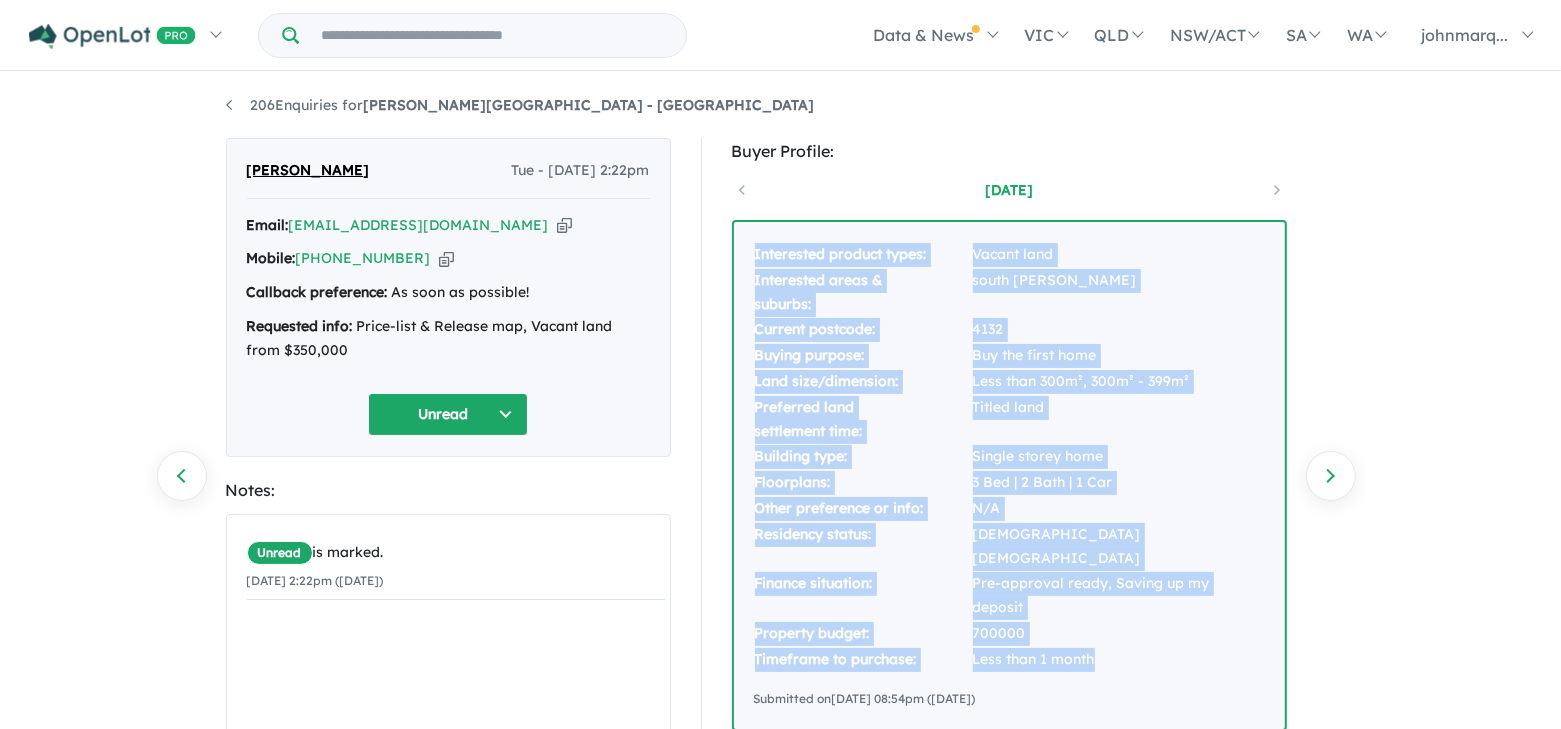 drag, startPoint x: 746, startPoint y: 248, endPoint x: 1131, endPoint y: 610, distance: 528.4591 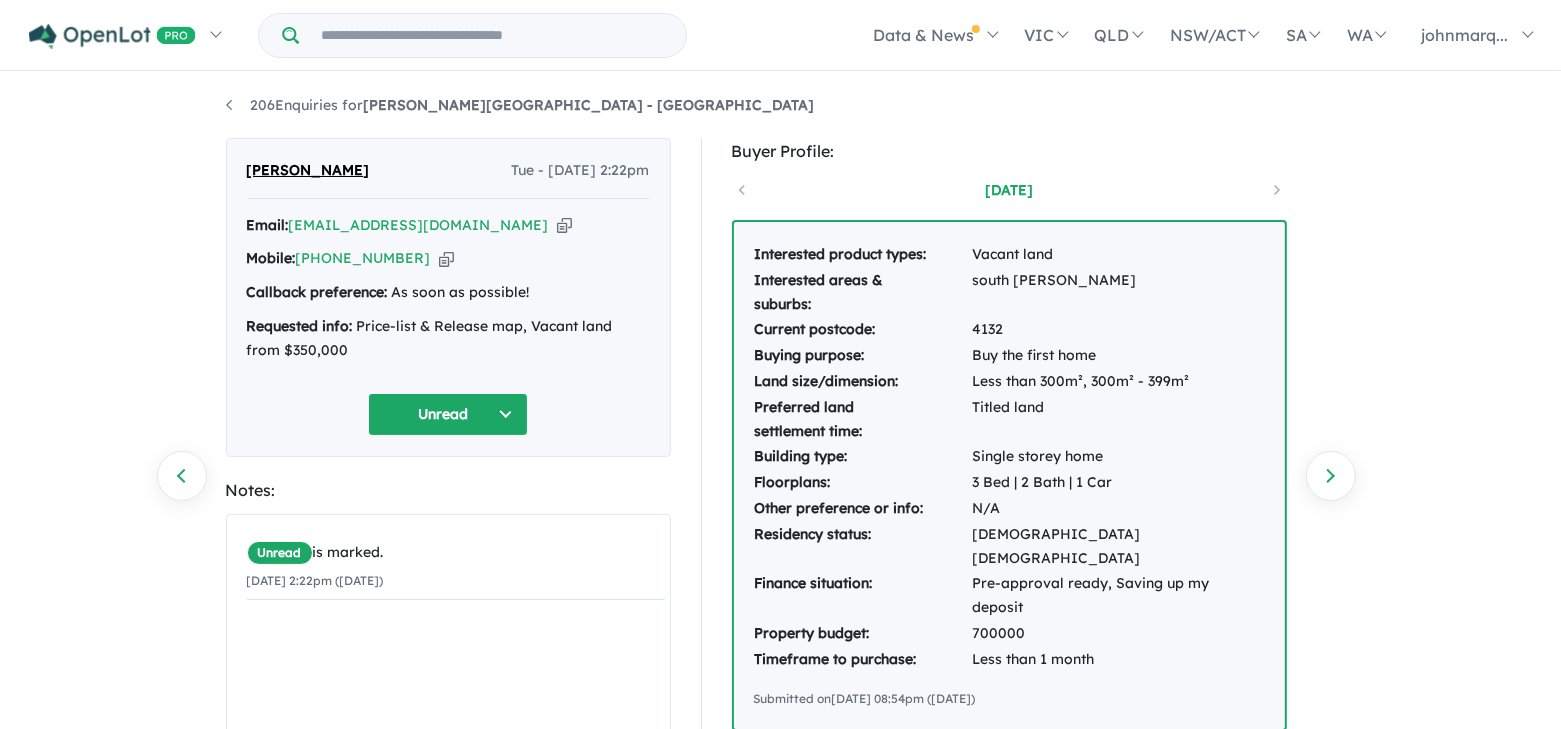 click on "206  Enquiries for  Ripley View Estate - Flinders View   Previous enquiry Next enquiry Harwinder Singh Tue - 01/07/2025, 2:22pm Email:  h4_harwinder@yahoo.com Copied! Mobile:  +61 410 445 662 Copied! Callback preference:   As soon as possible! Requested info:   Price-list & Release map, Vacant land from $350,000 Unread Notes: Unread  is marked. 01/07/2025 2:22pm (Tuesday) By  John Marquez Add Buyer Profile:   21 days ago   Interested product types: Vacant land Interested areas & suburbs: south mclean Current postcode: 4132 Buying purpose: Buy the first home Land size/dimension: Less than 300m², 300m² - 399m² Preferred land settlement time: Titled land Building type: Single storey home Floorplans: 3 Bed | 2 Bath | 1 Car Other preference or info: N/A Residency status: Australian permanent resident Finance situation: Pre-approval ready, Saving up my deposit Property budget: 700000 Timeframe to purchase: Less than 1 month Submitted on  10/06/2025 08:54pm (Tuesday) Recent Activities: © Mapbox" at bounding box center (780, 403) 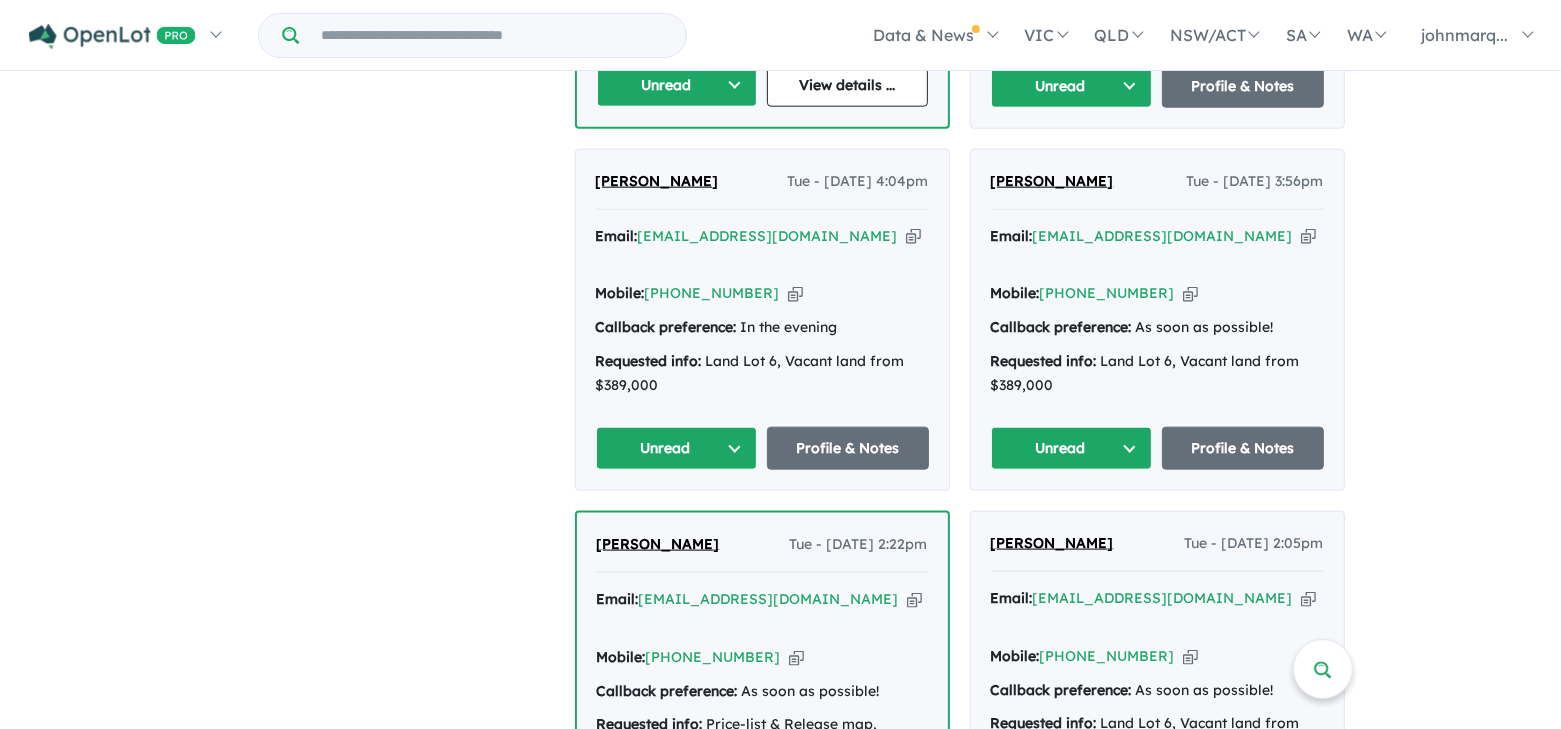 scroll, scrollTop: 2100, scrollLeft: 0, axis: vertical 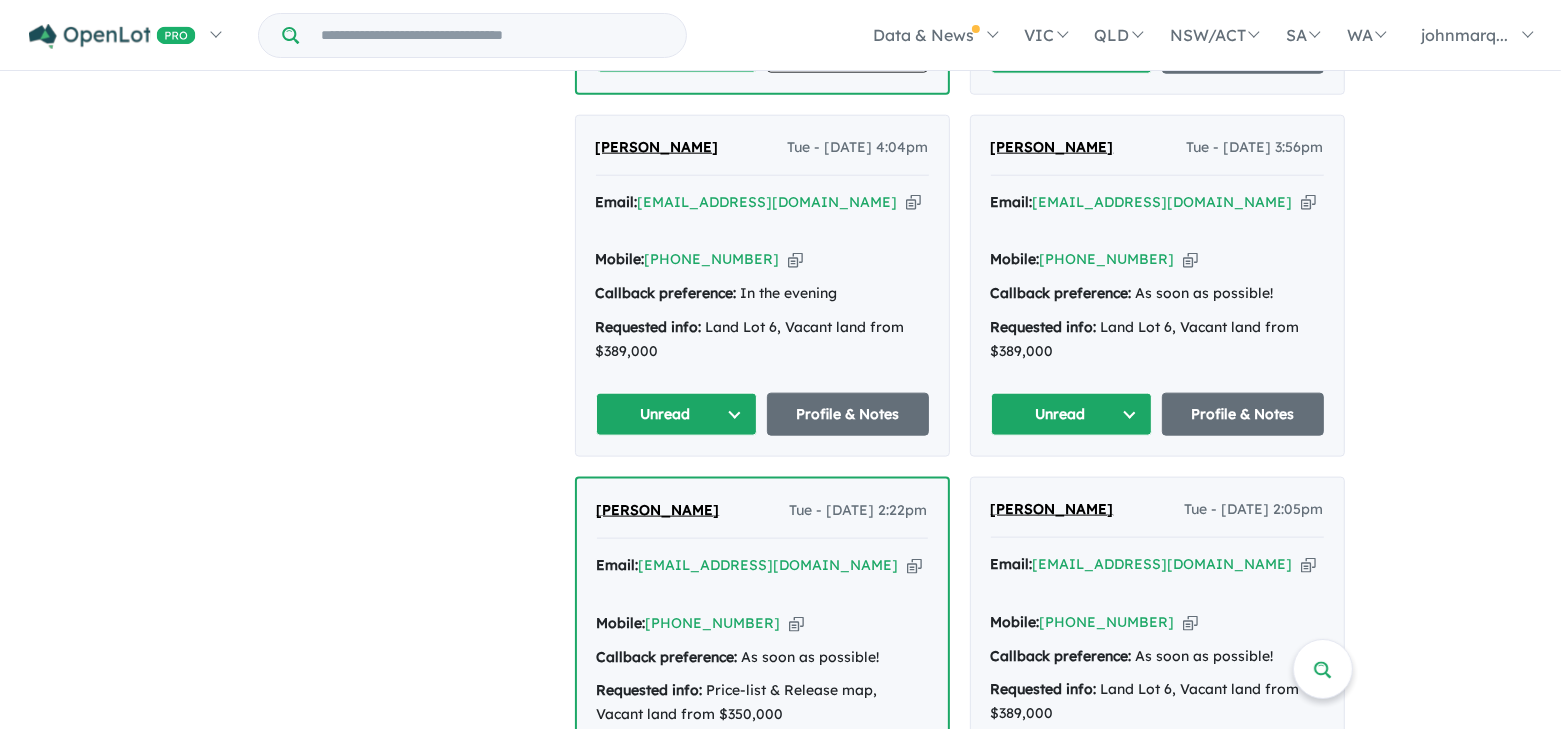 click at bounding box center [914, 565] 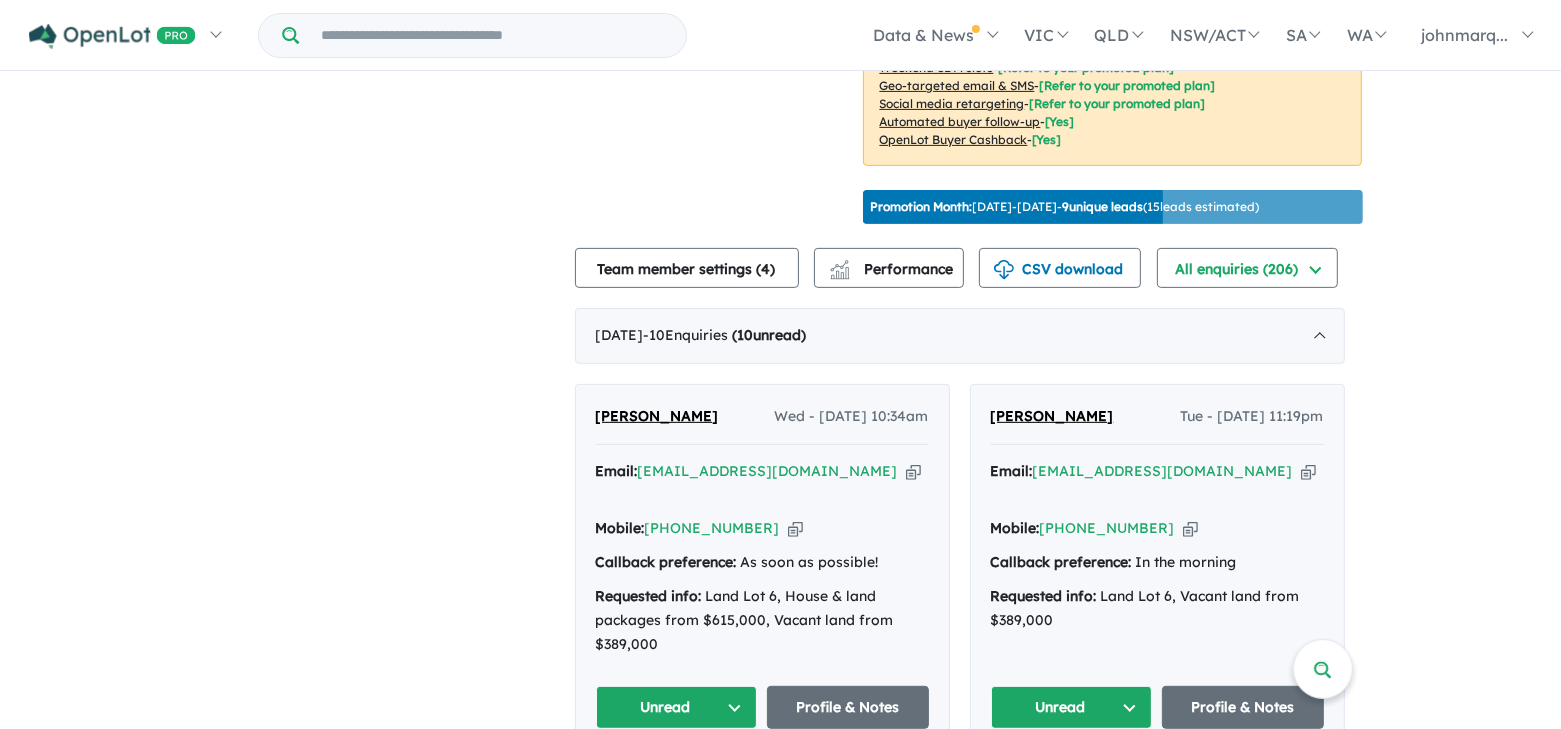 scroll, scrollTop: 600, scrollLeft: 0, axis: vertical 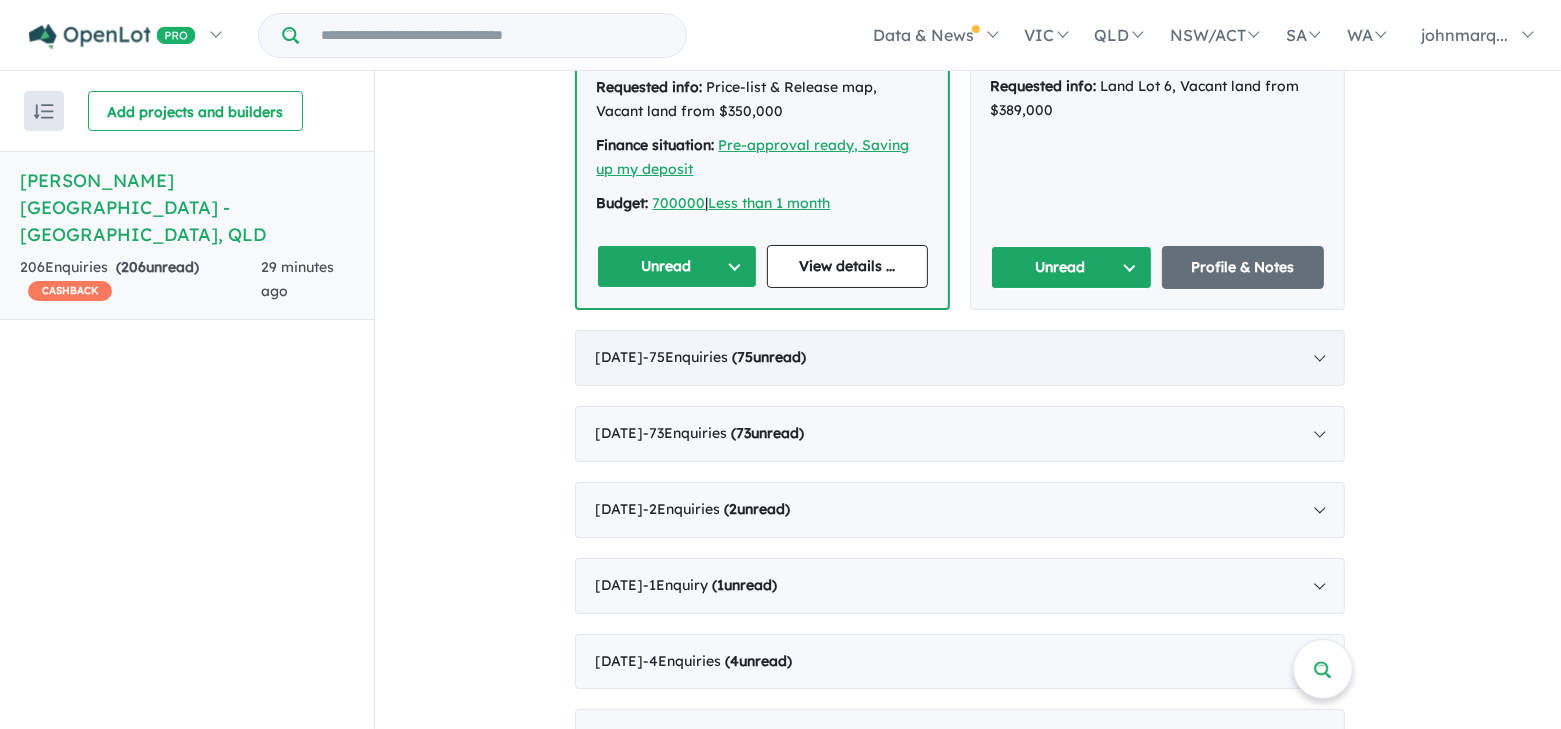 click on "-  75  Enquir ies   ( 75  unread)" at bounding box center (725, 357) 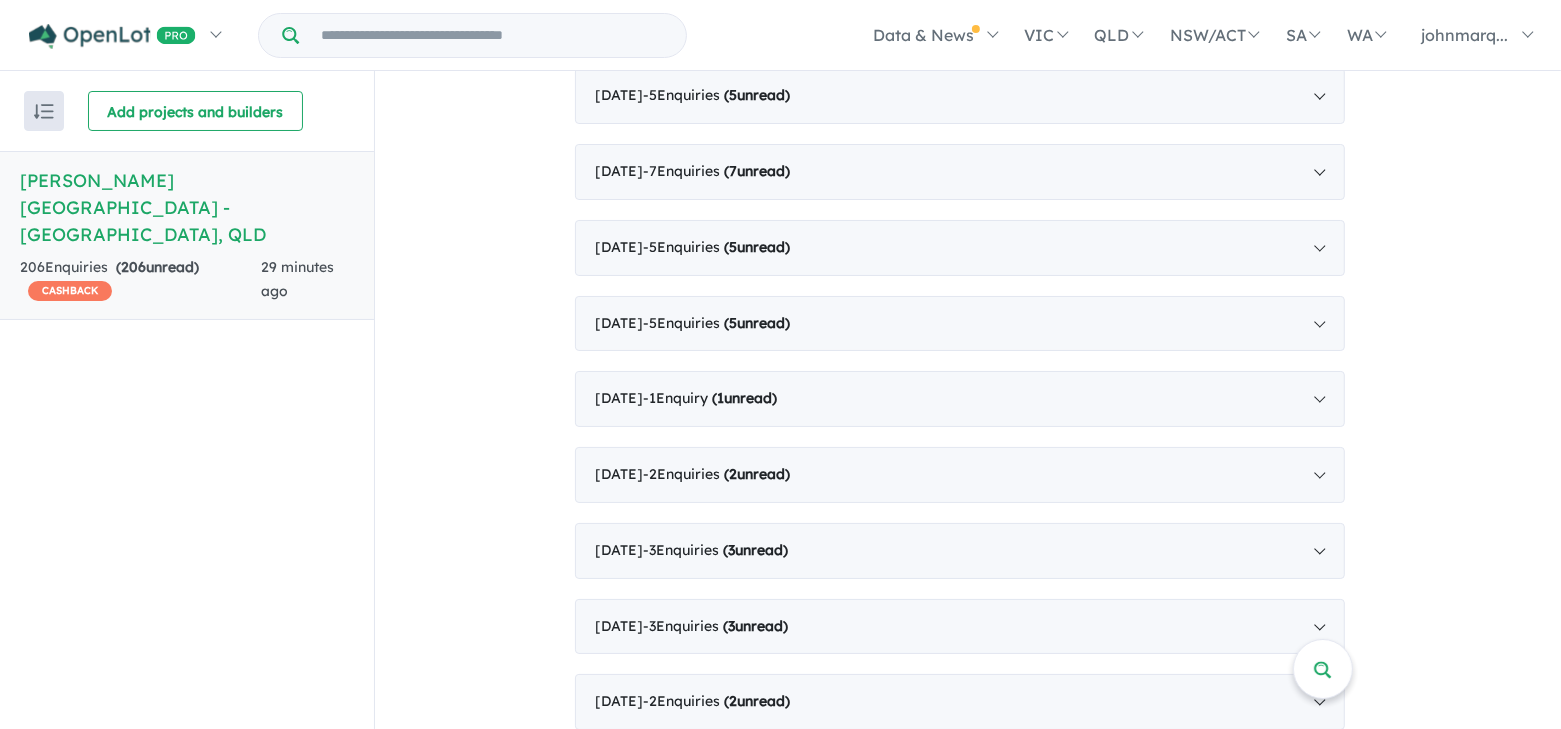 scroll, scrollTop: 1657, scrollLeft: 0, axis: vertical 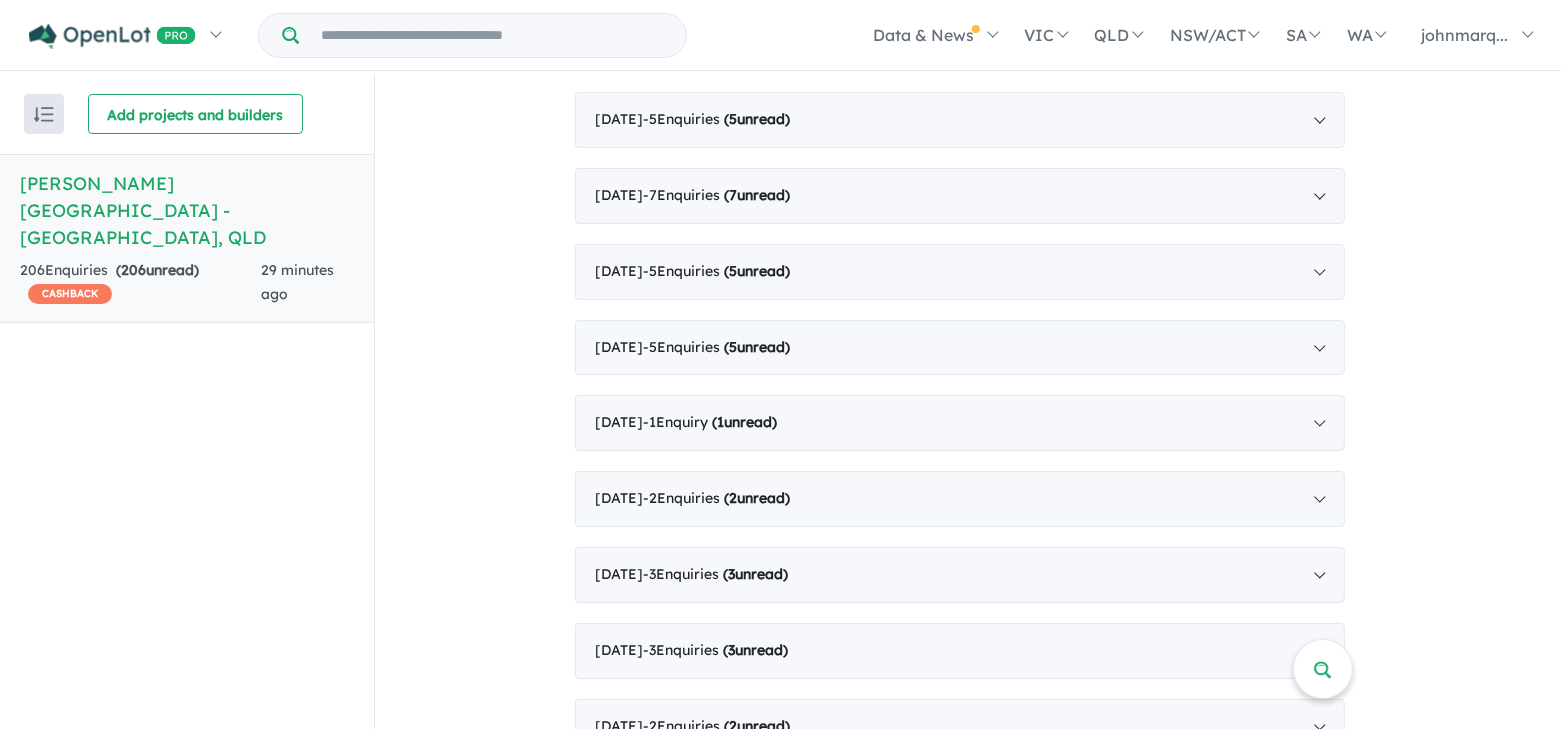 drag, startPoint x: 1548, startPoint y: 576, endPoint x: 1542, endPoint y: 550, distance: 26.683329 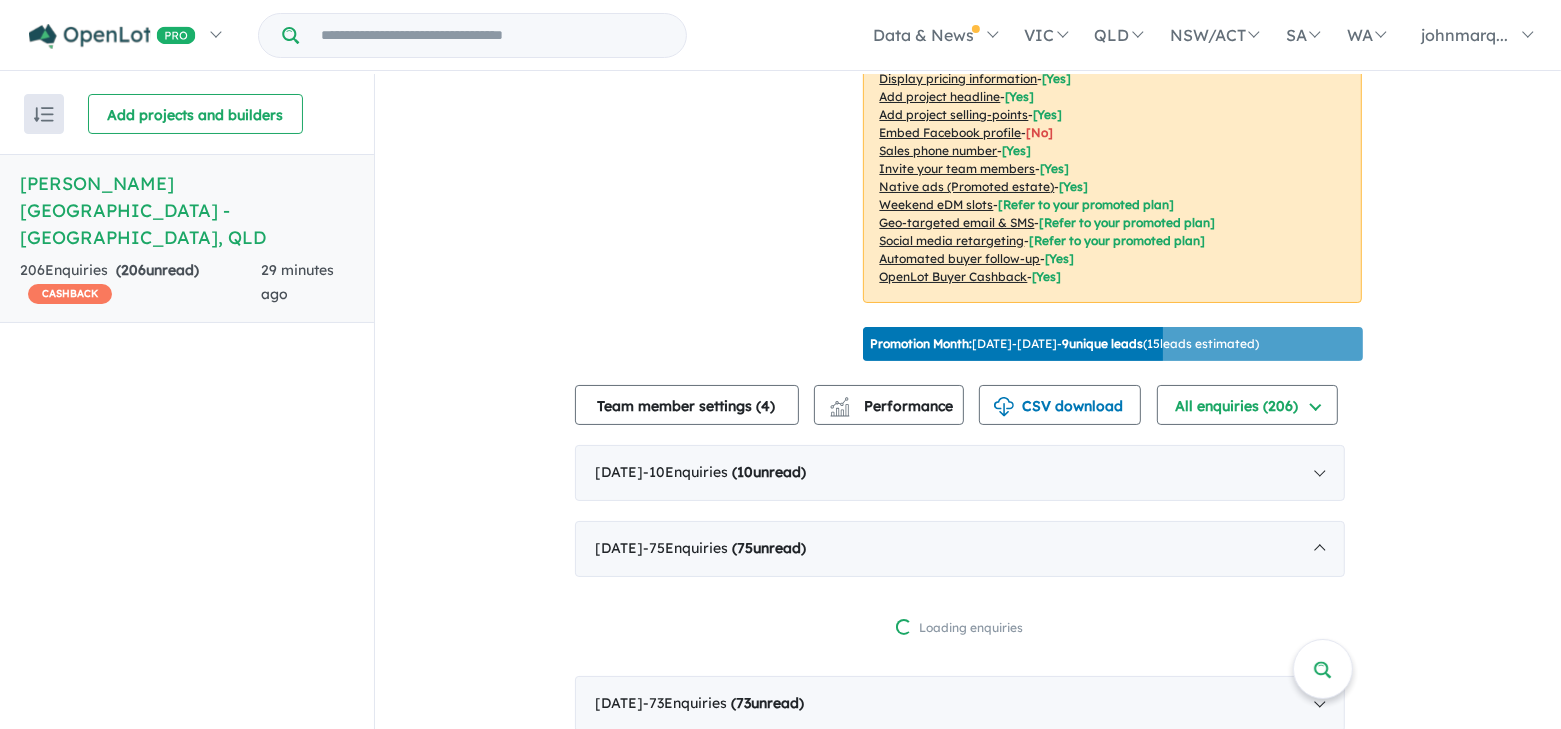 scroll, scrollTop: 1656, scrollLeft: 0, axis: vertical 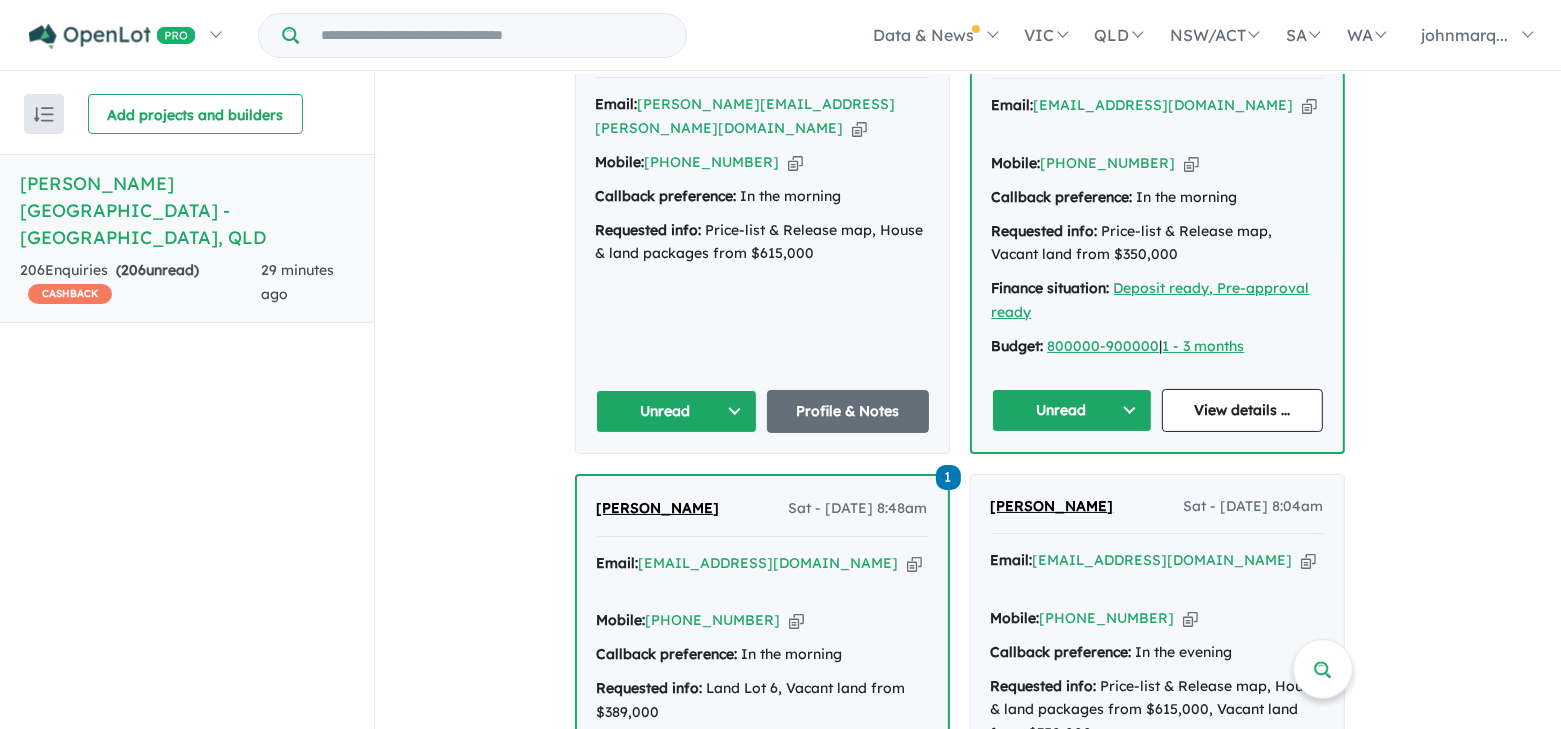 click at bounding box center [1308, 560] 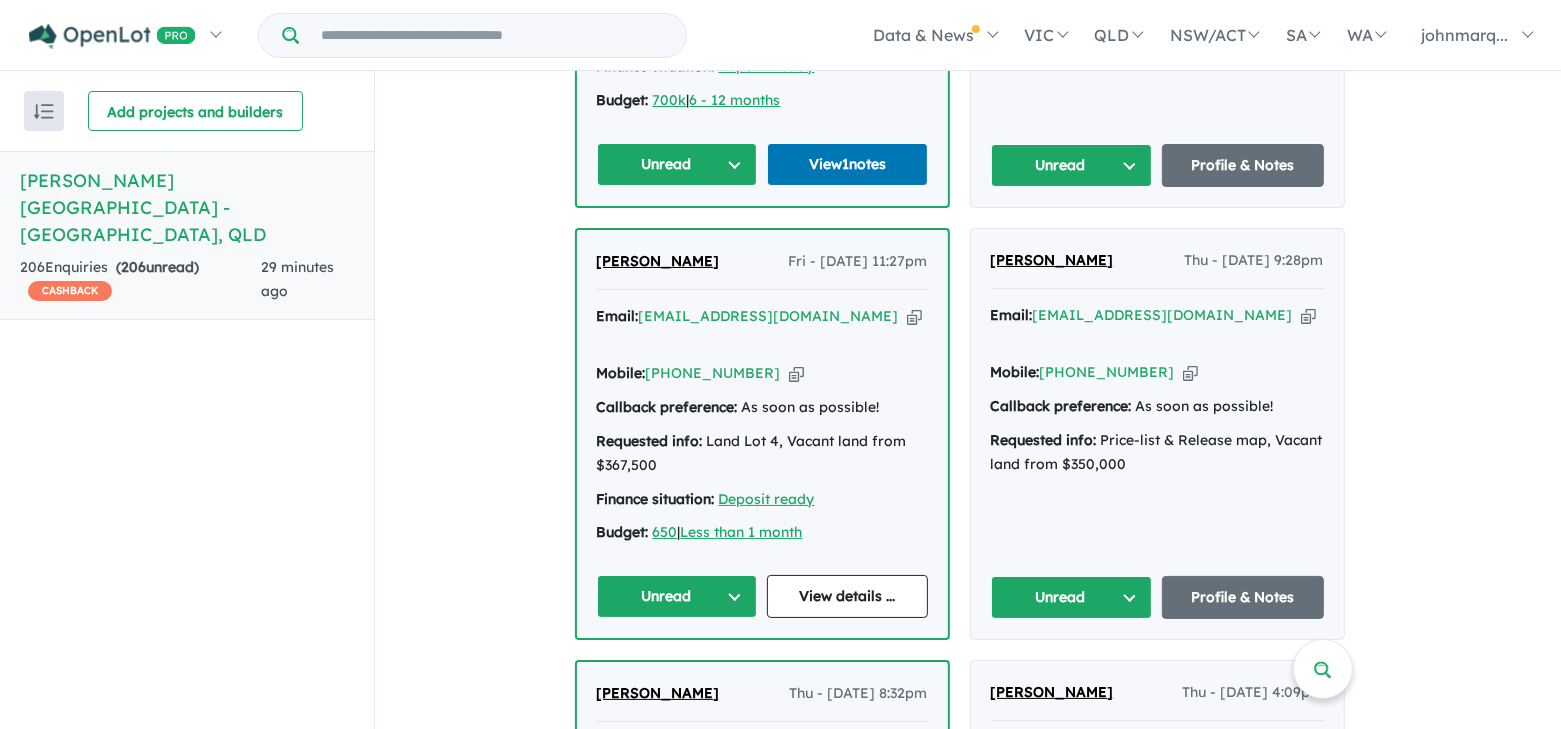 scroll, scrollTop: 4800, scrollLeft: 0, axis: vertical 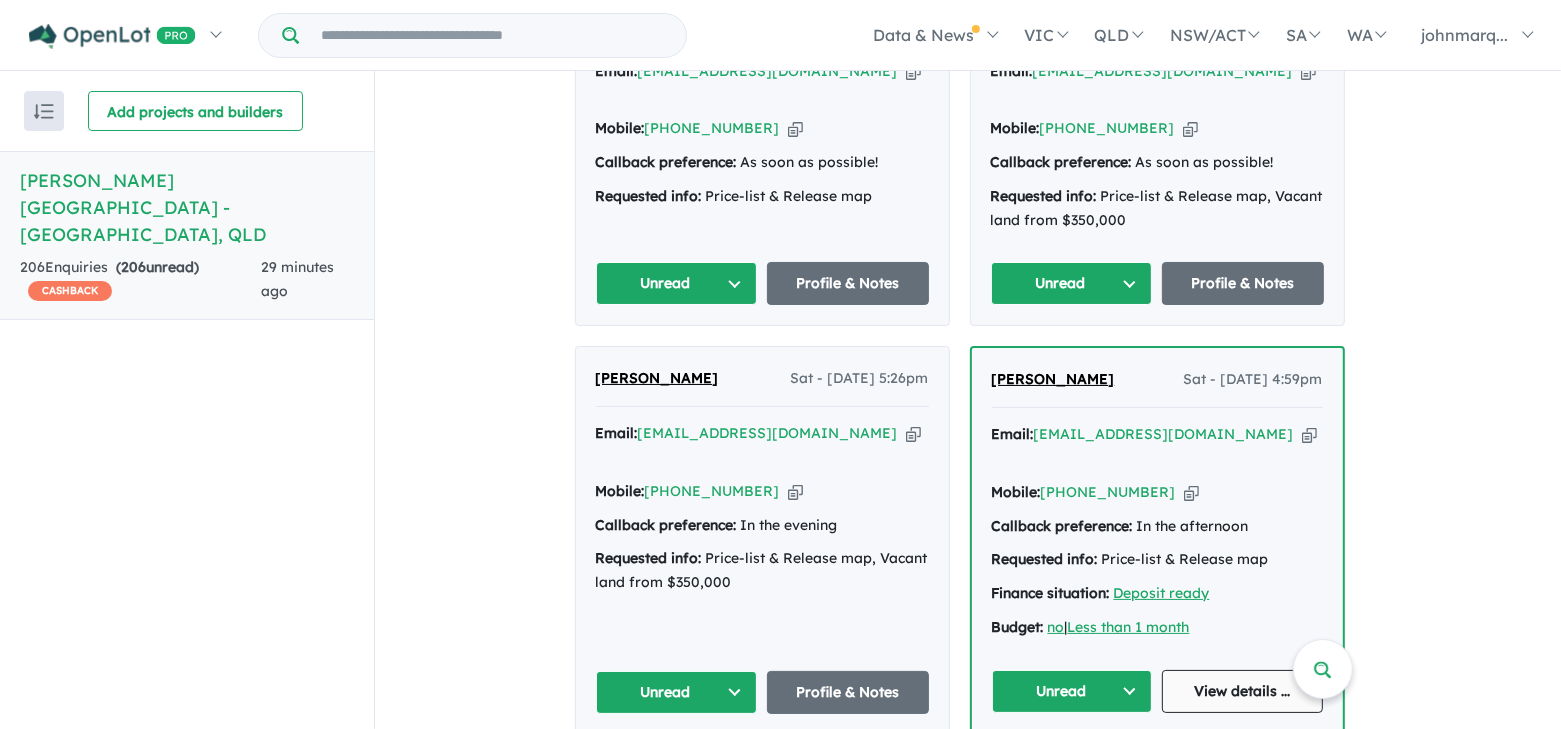 click on "View details ..." at bounding box center [1242, 691] 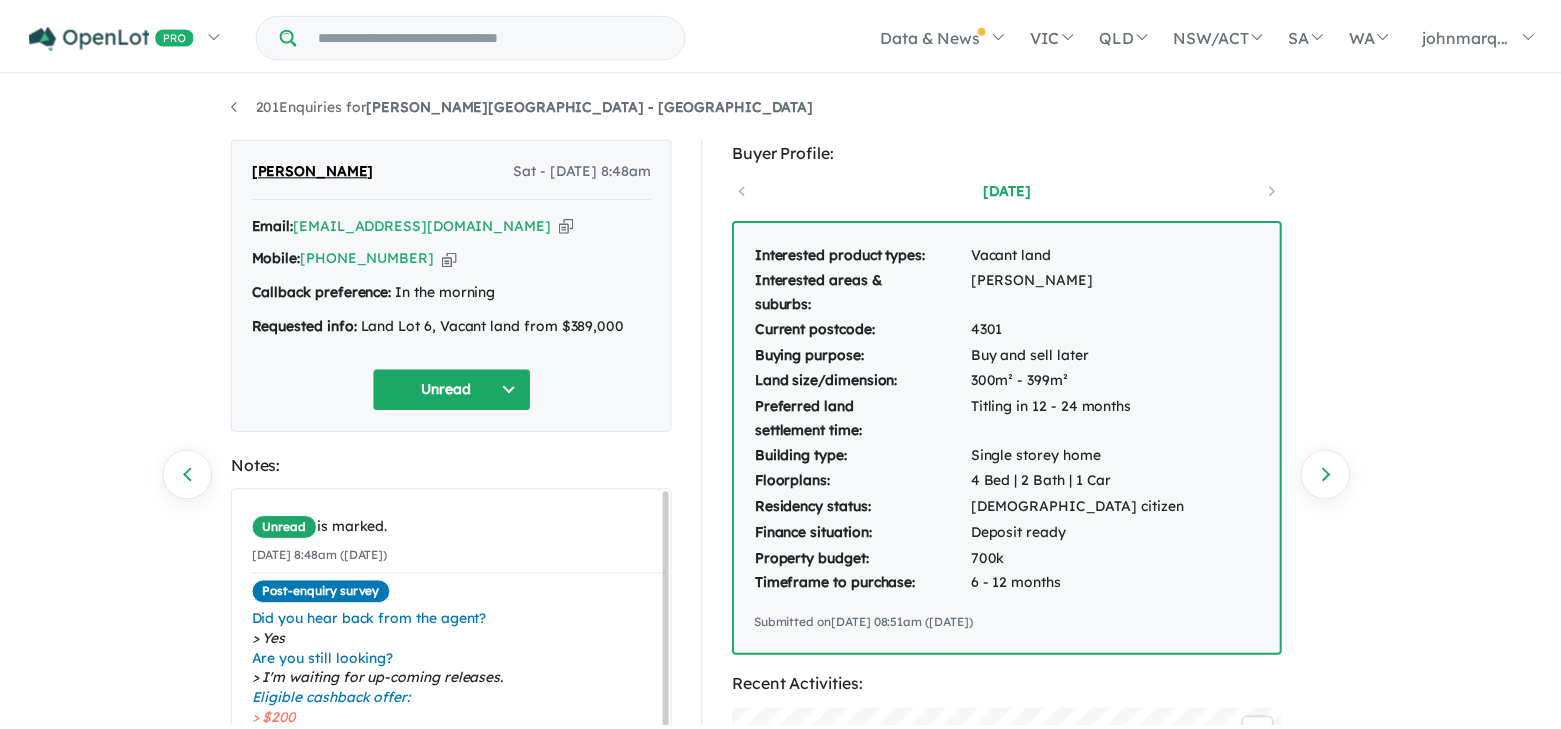 scroll, scrollTop: 0, scrollLeft: 0, axis: both 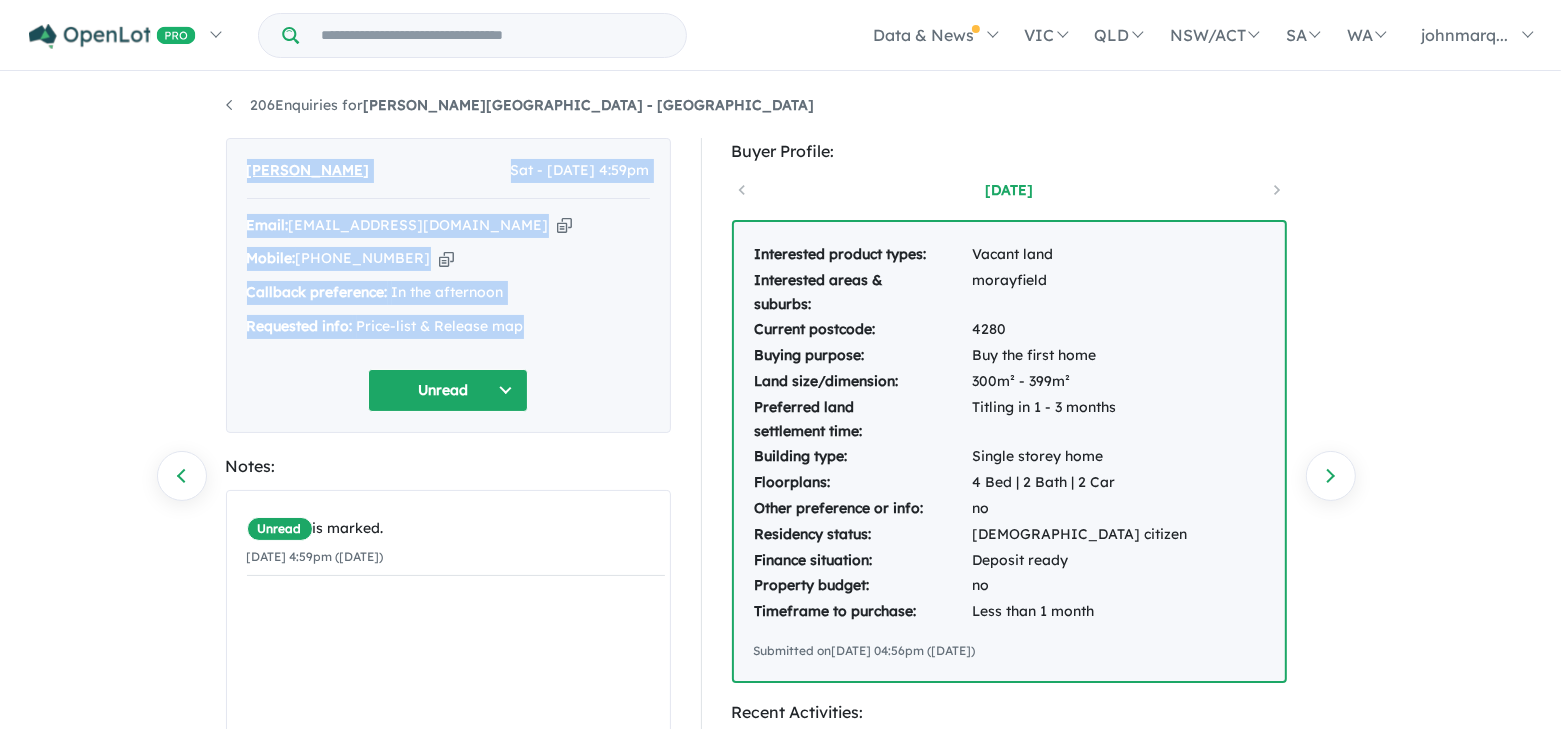 drag, startPoint x: 238, startPoint y: 169, endPoint x: 555, endPoint y: 325, distance: 353.30582 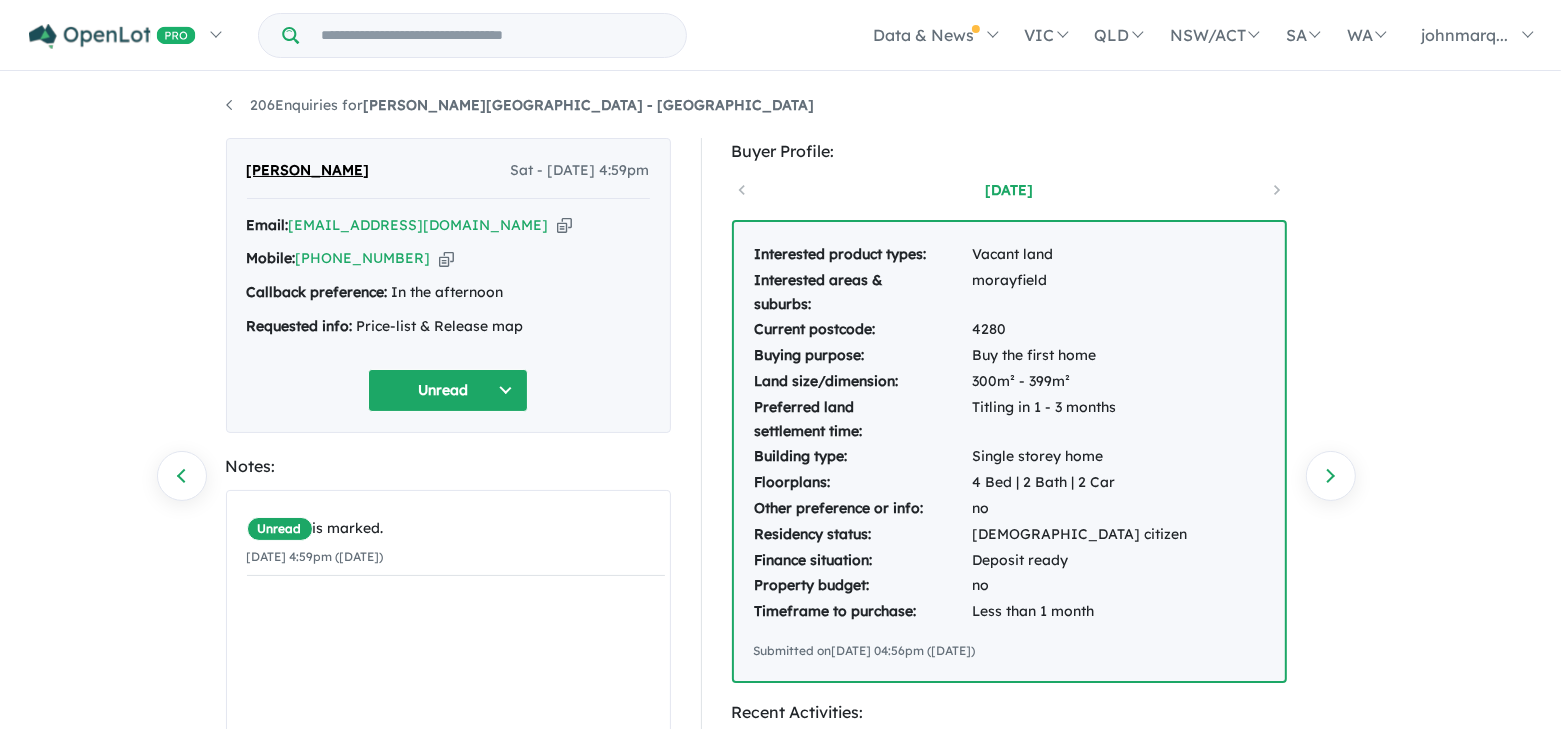 drag, startPoint x: 745, startPoint y: 251, endPoint x: 1122, endPoint y: 616, distance: 524.7418 